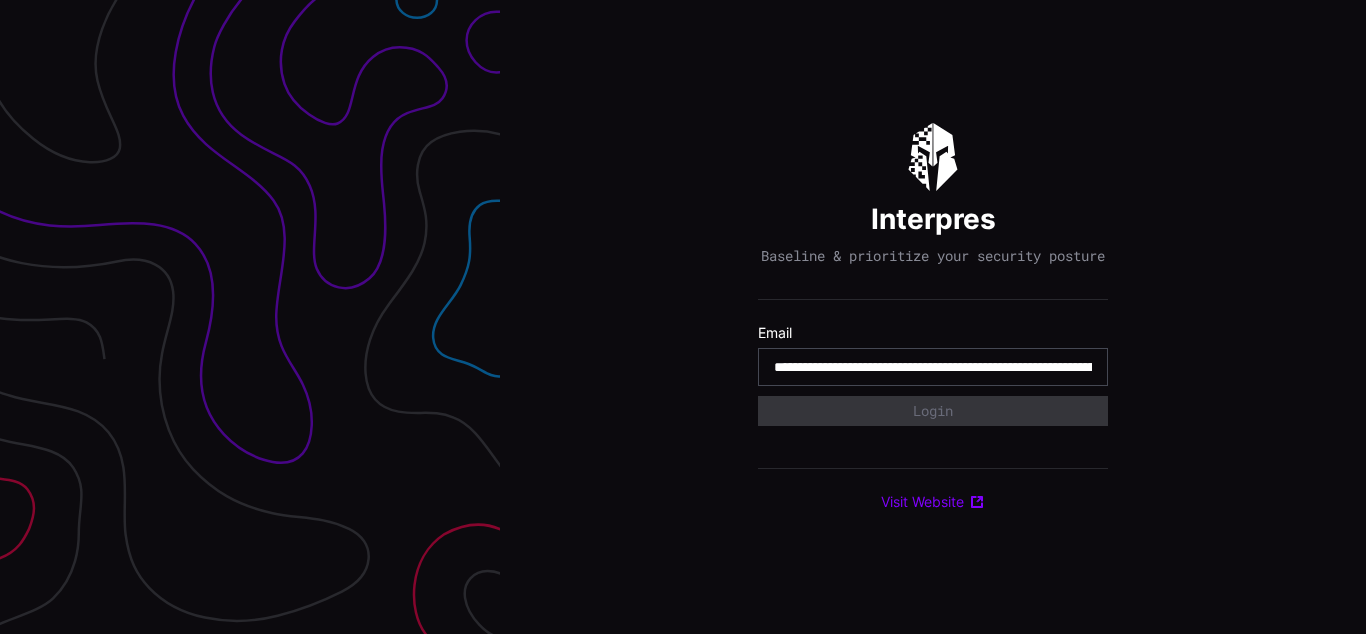 scroll, scrollTop: 0, scrollLeft: 0, axis: both 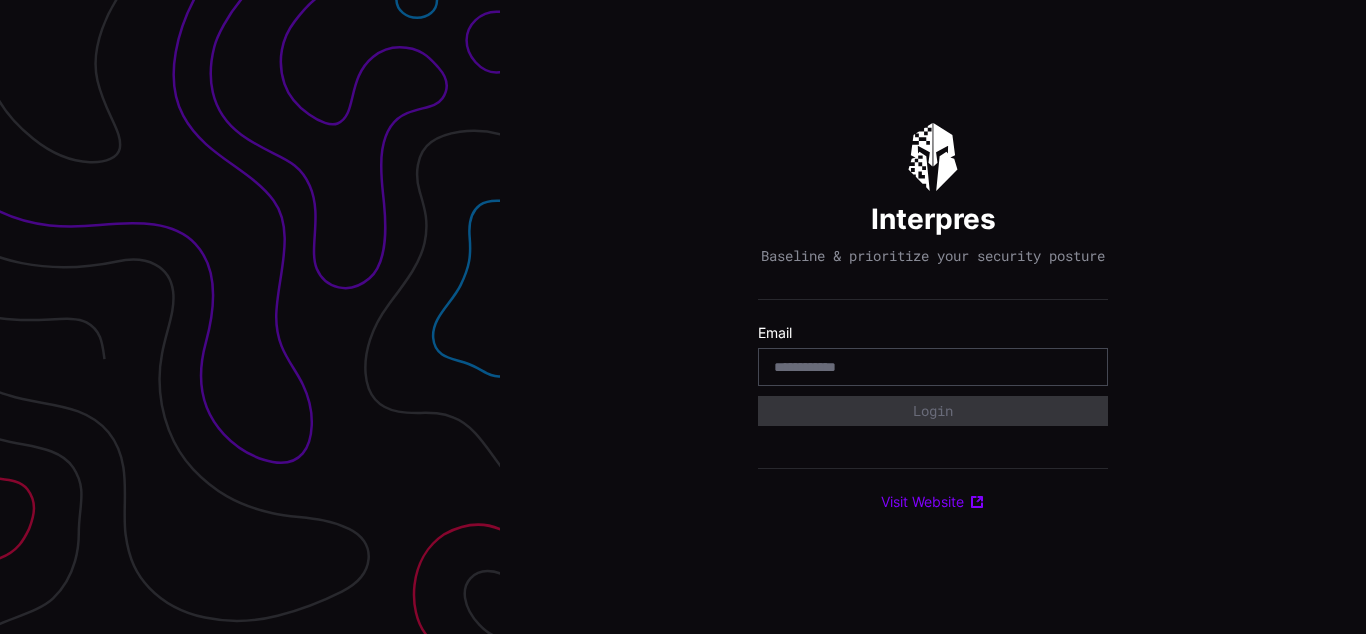 click on "Interpres Baseline & prioritize your security posture Email Login Visit Website" at bounding box center [933, 317] 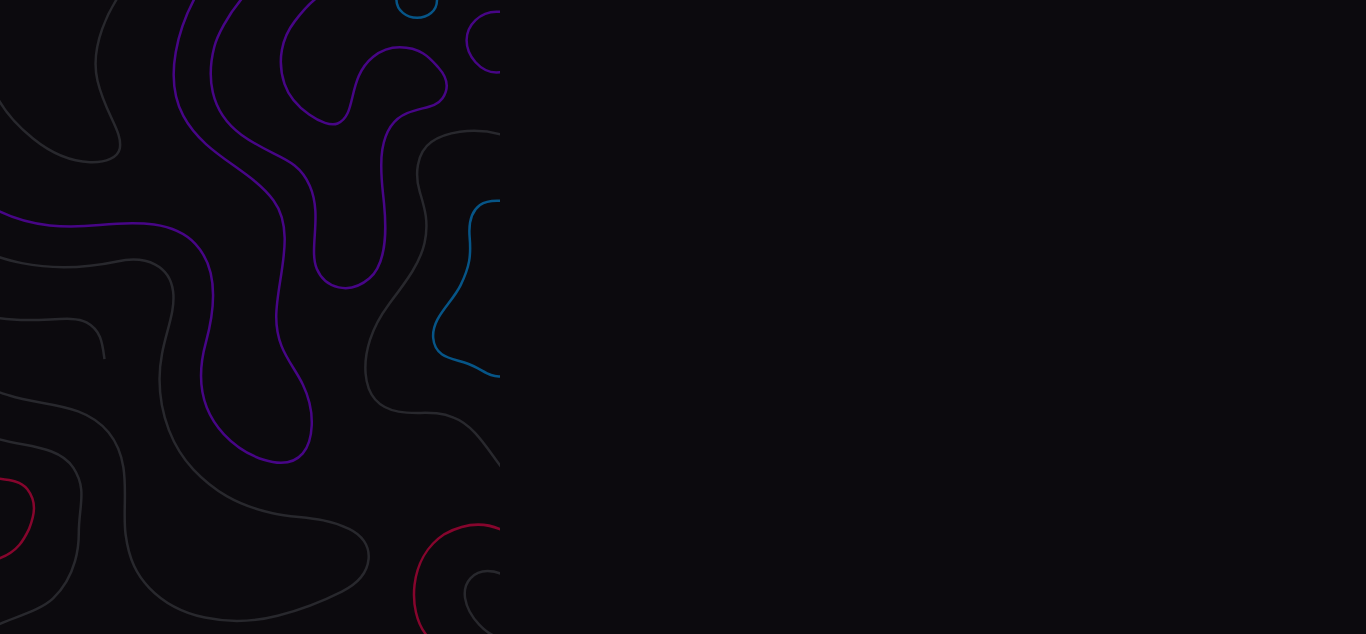 scroll, scrollTop: 0, scrollLeft: 0, axis: both 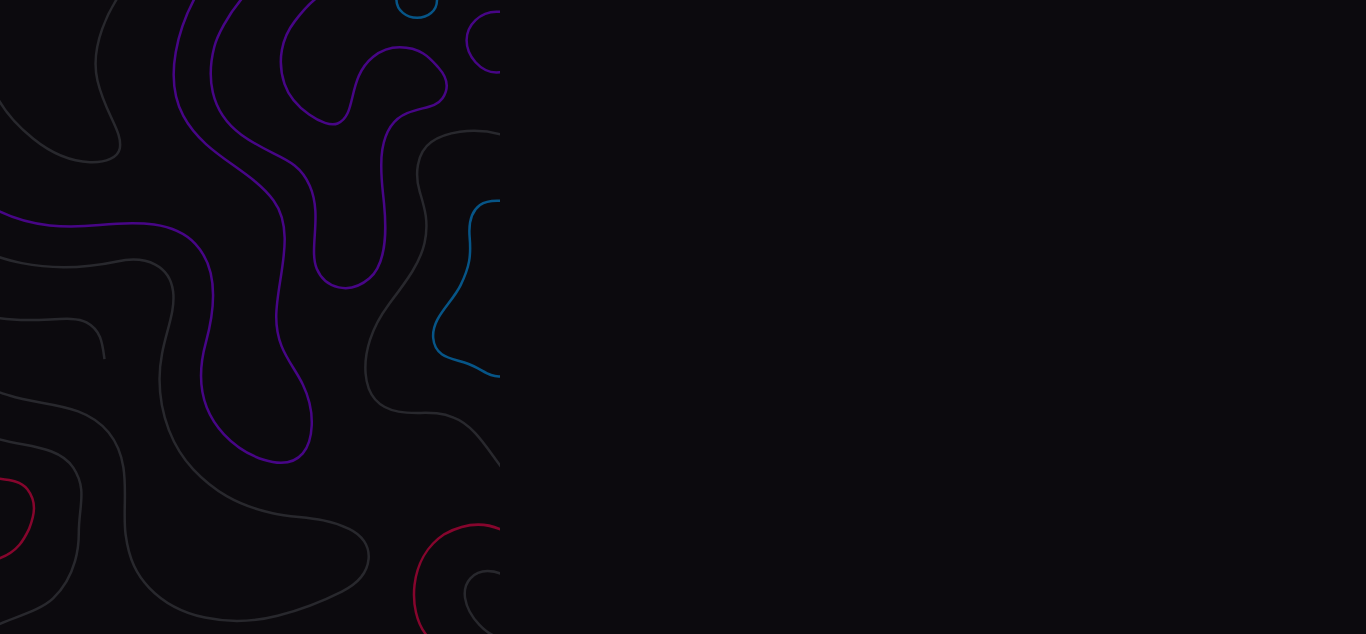 click on "Interpres Baseline & prioritize your security posture Email Login Visit Website" at bounding box center (933, 317) 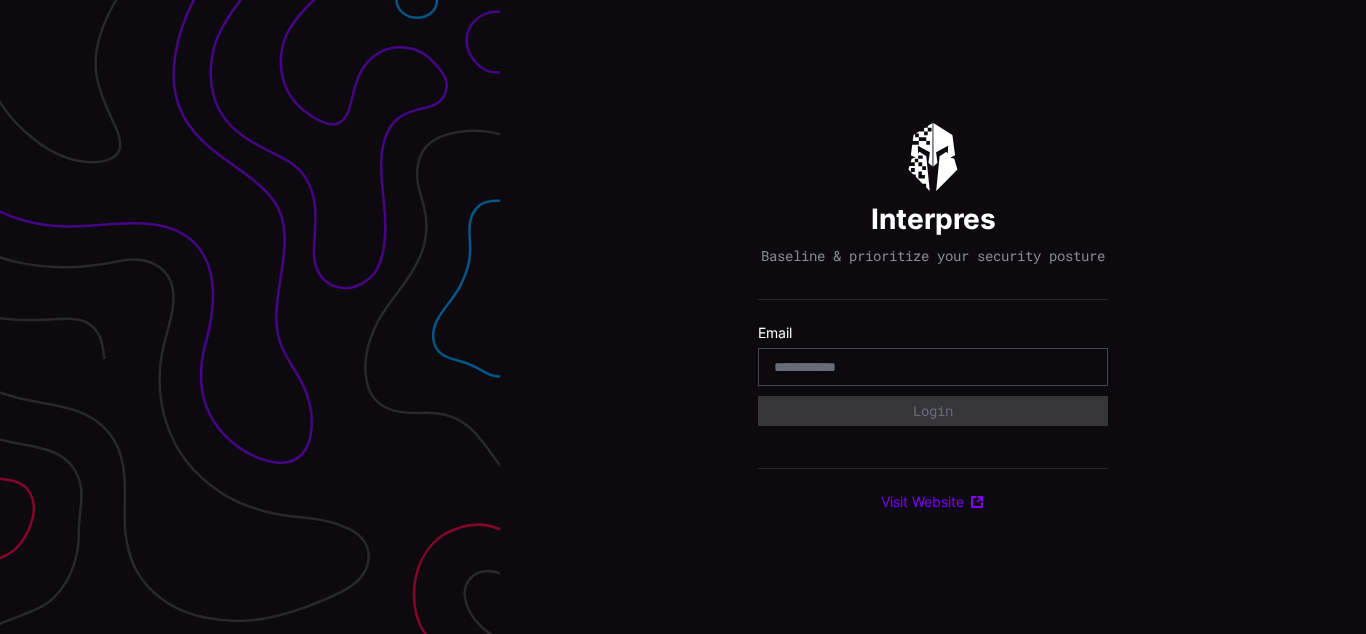 scroll, scrollTop: 0, scrollLeft: 0, axis: both 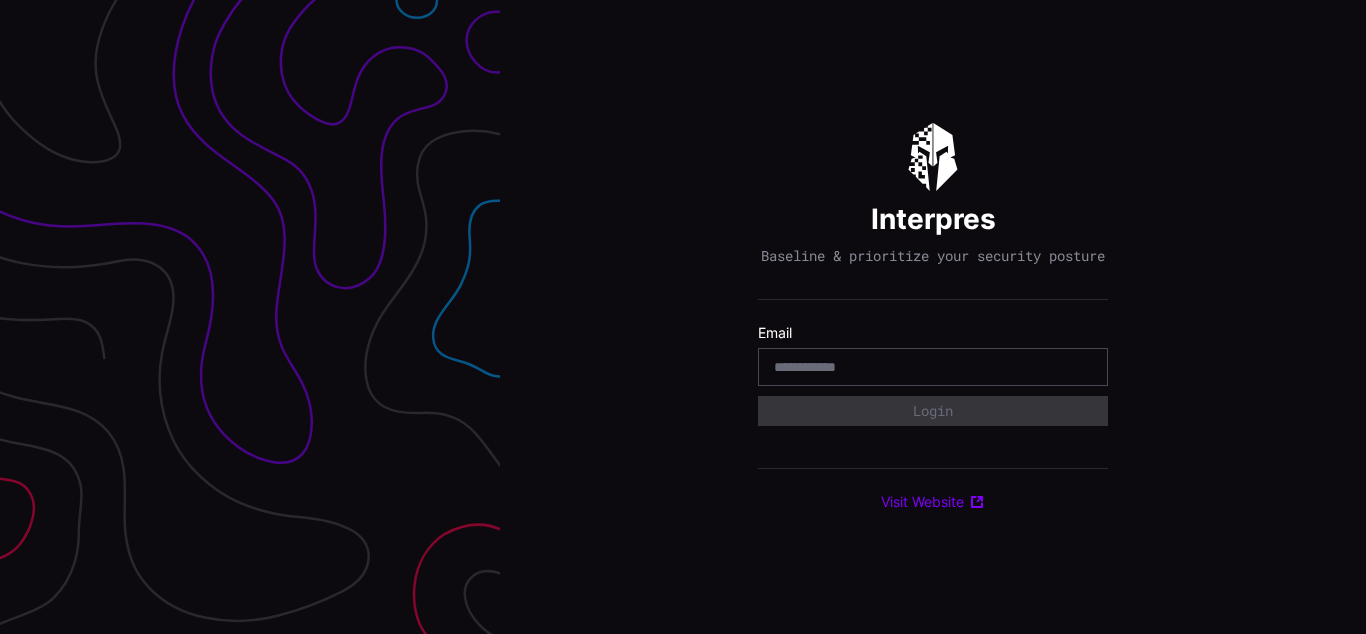click on "Interpres Baseline & prioritize your security posture Email Login Visit Website" at bounding box center [933, 317] 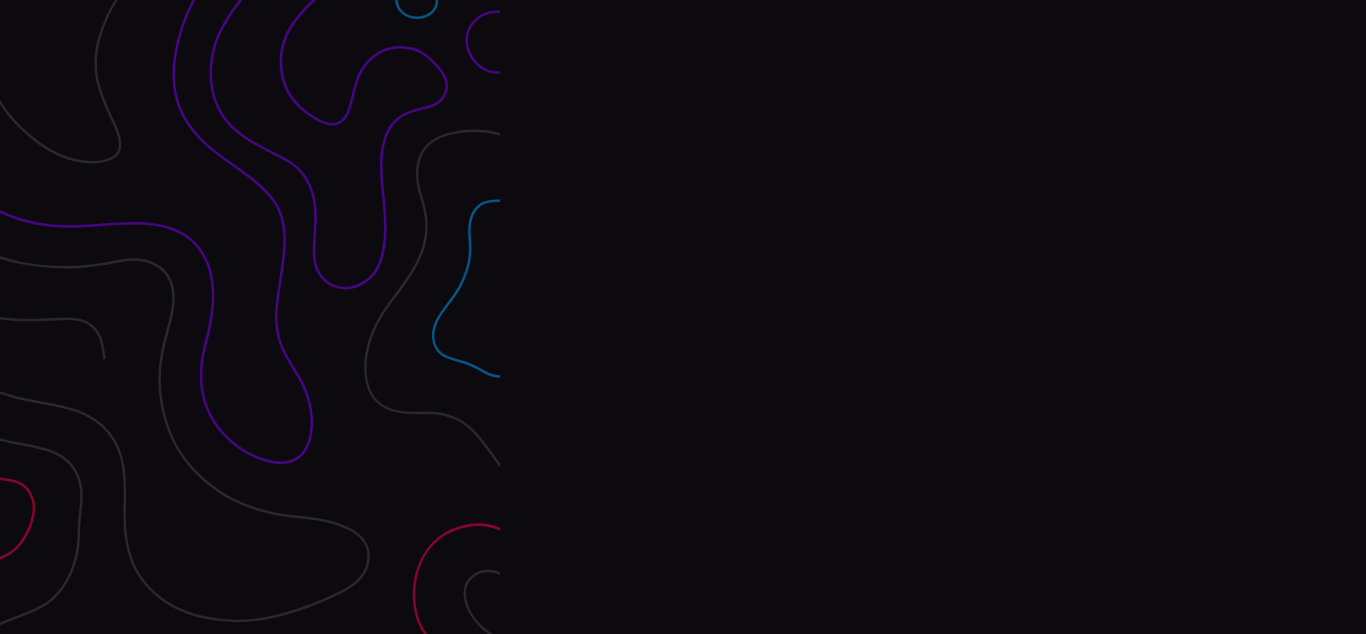 scroll, scrollTop: 0, scrollLeft: 0, axis: both 